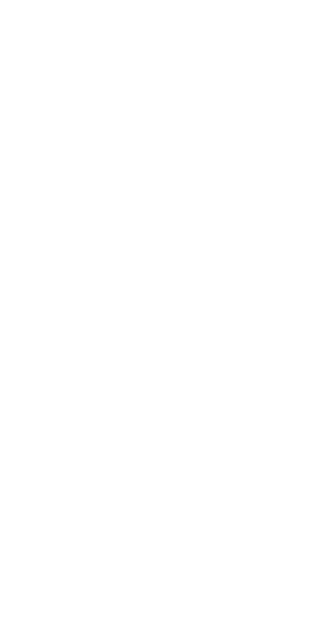 scroll, scrollTop: 0, scrollLeft: 0, axis: both 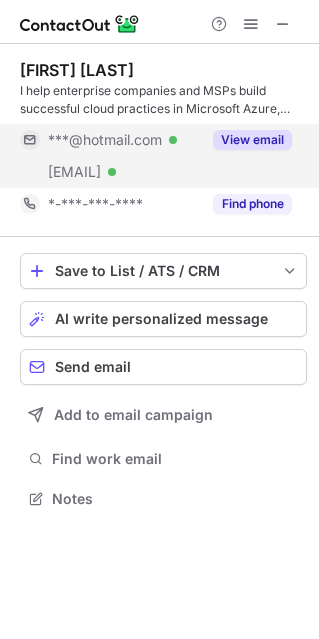 click on "View email" at bounding box center [252, 140] 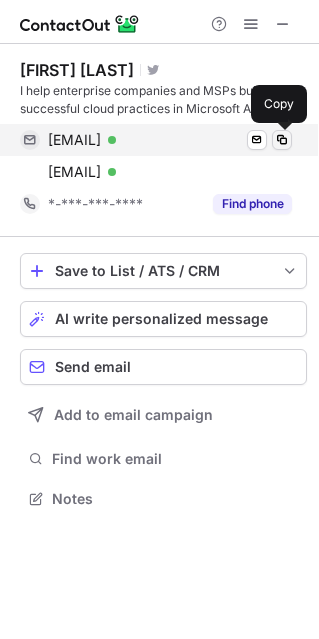 click at bounding box center (282, 140) 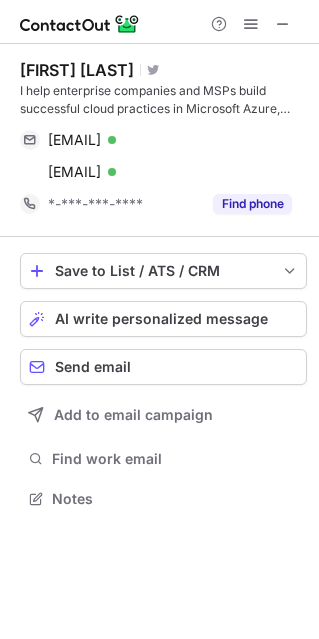 scroll, scrollTop: 484, scrollLeft: 319, axis: both 